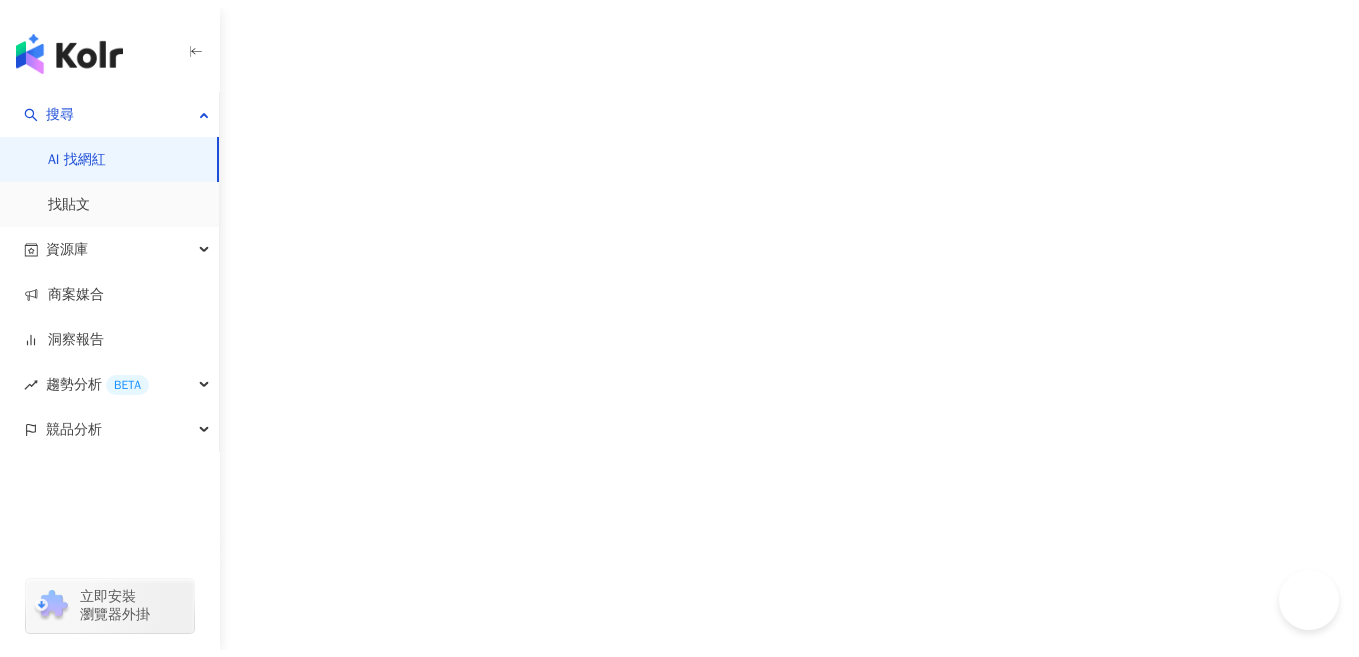scroll, scrollTop: 0, scrollLeft: 0, axis: both 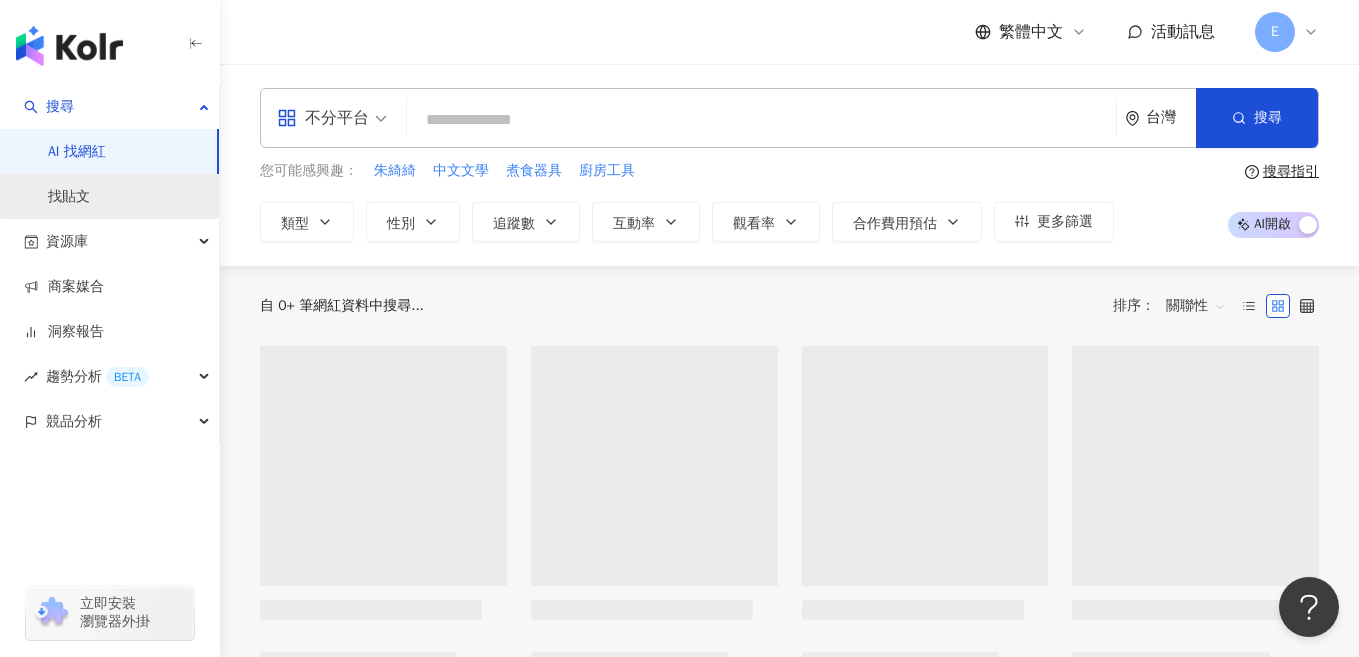 click on "找貼文" at bounding box center [69, 197] 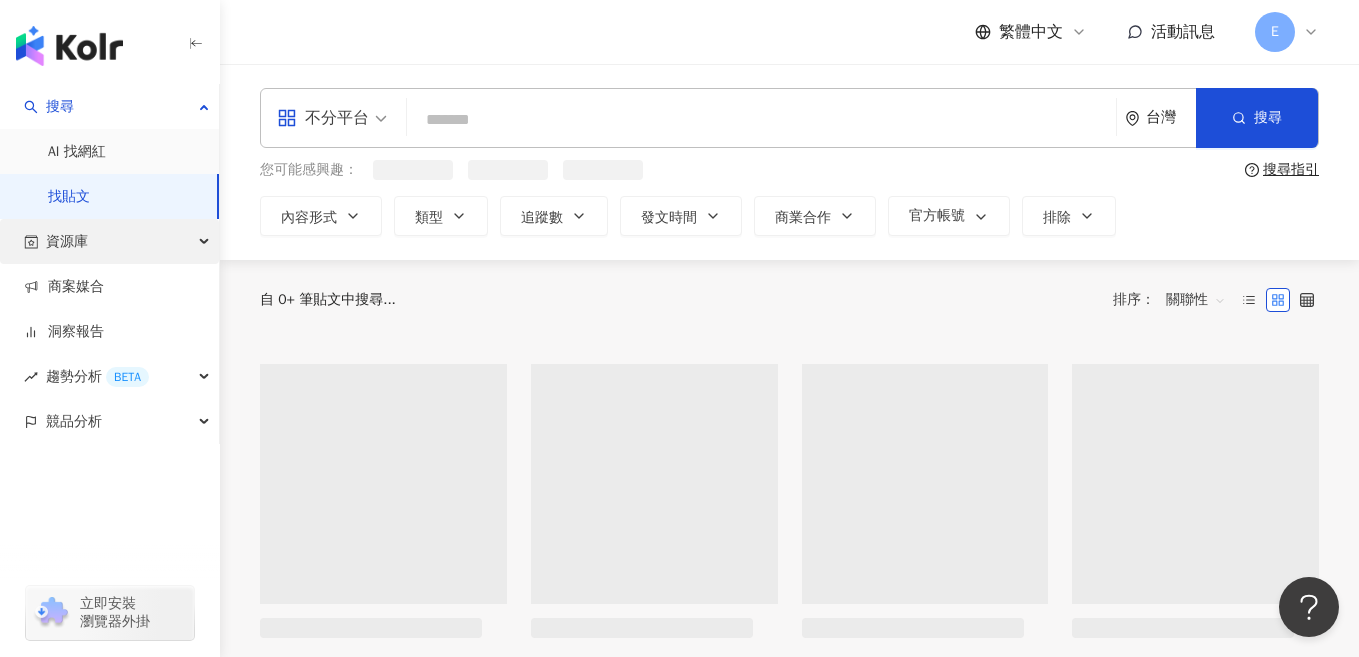click on "資源庫" at bounding box center [109, 241] 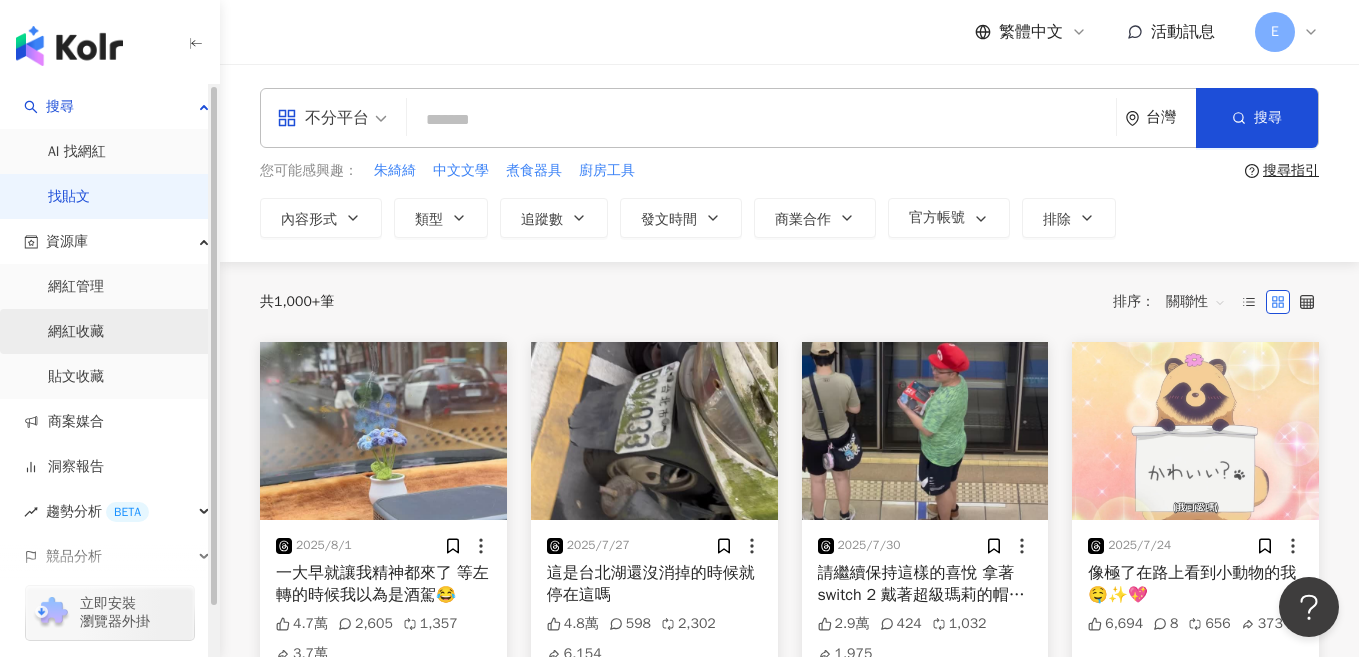 click on "網紅收藏" at bounding box center [76, 332] 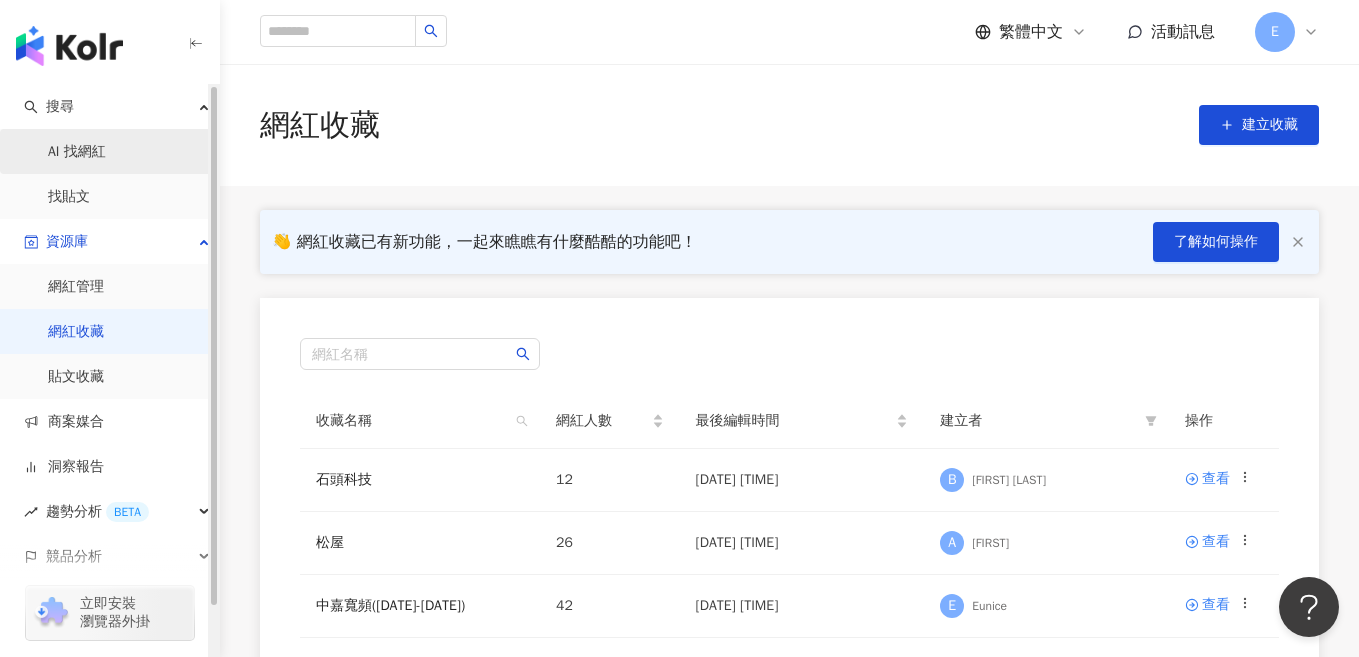 click on "AI 找網紅" at bounding box center [77, 152] 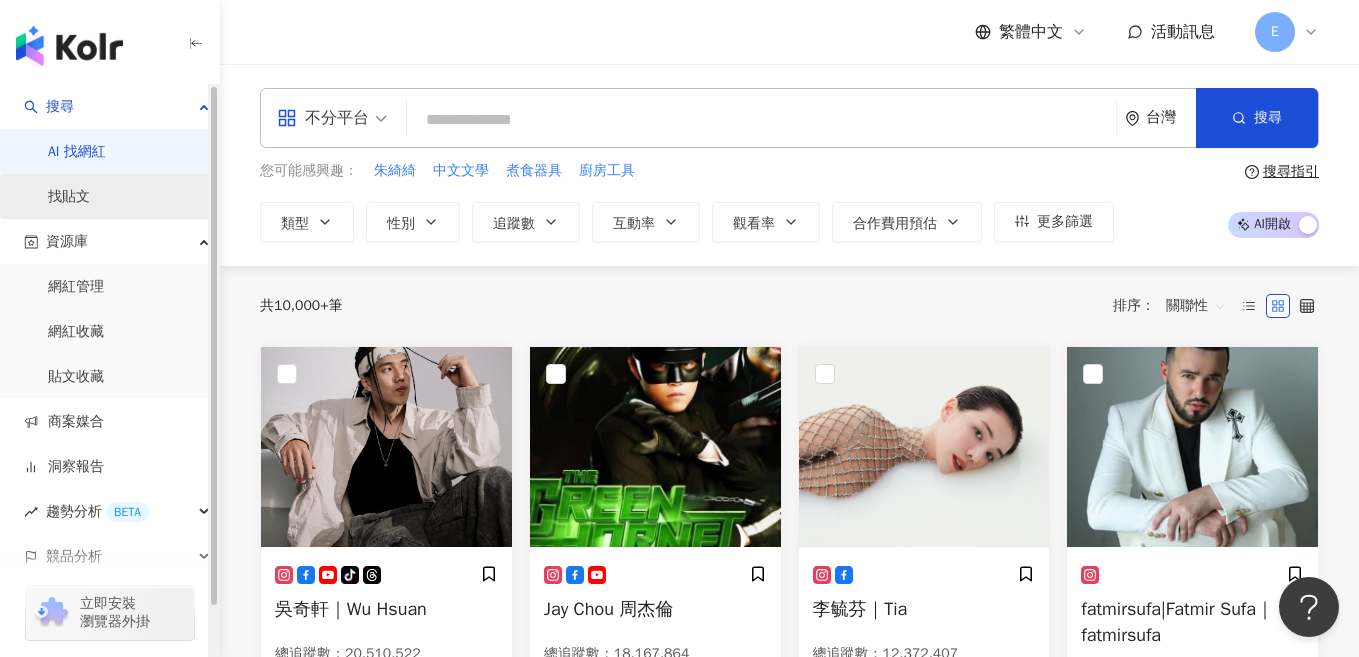 click on "找貼文" at bounding box center (69, 197) 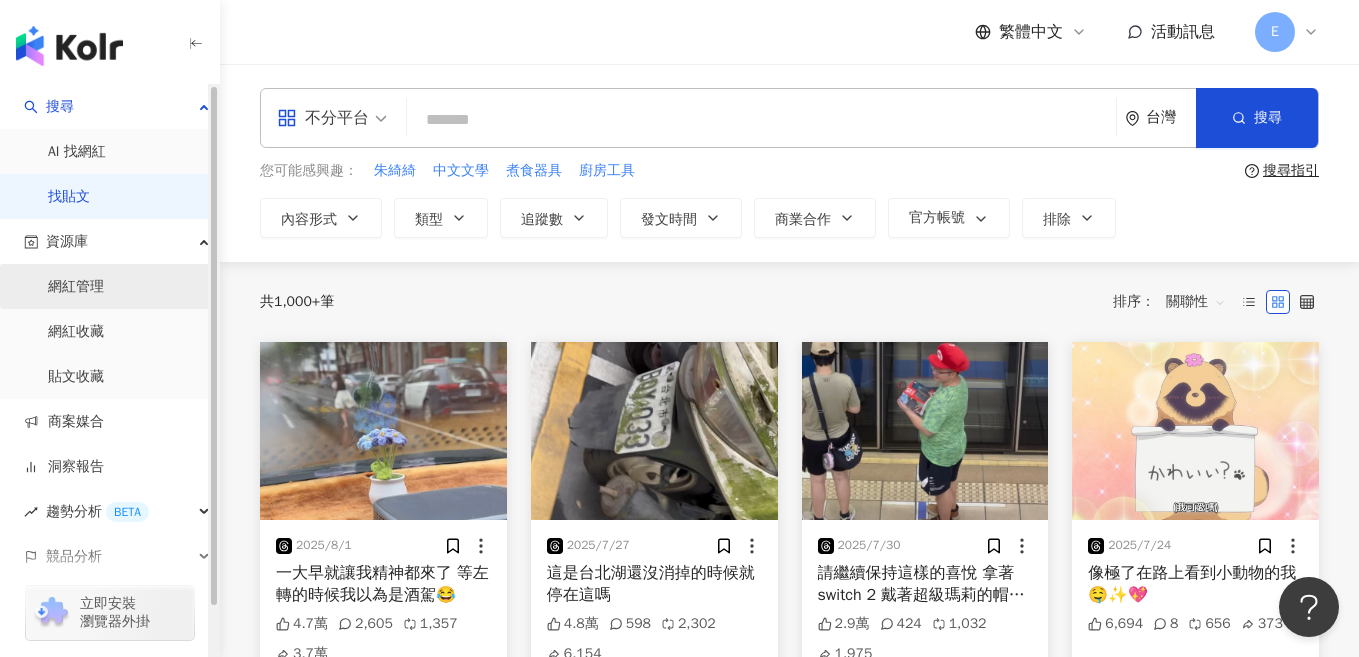 click on "網紅管理" at bounding box center [76, 287] 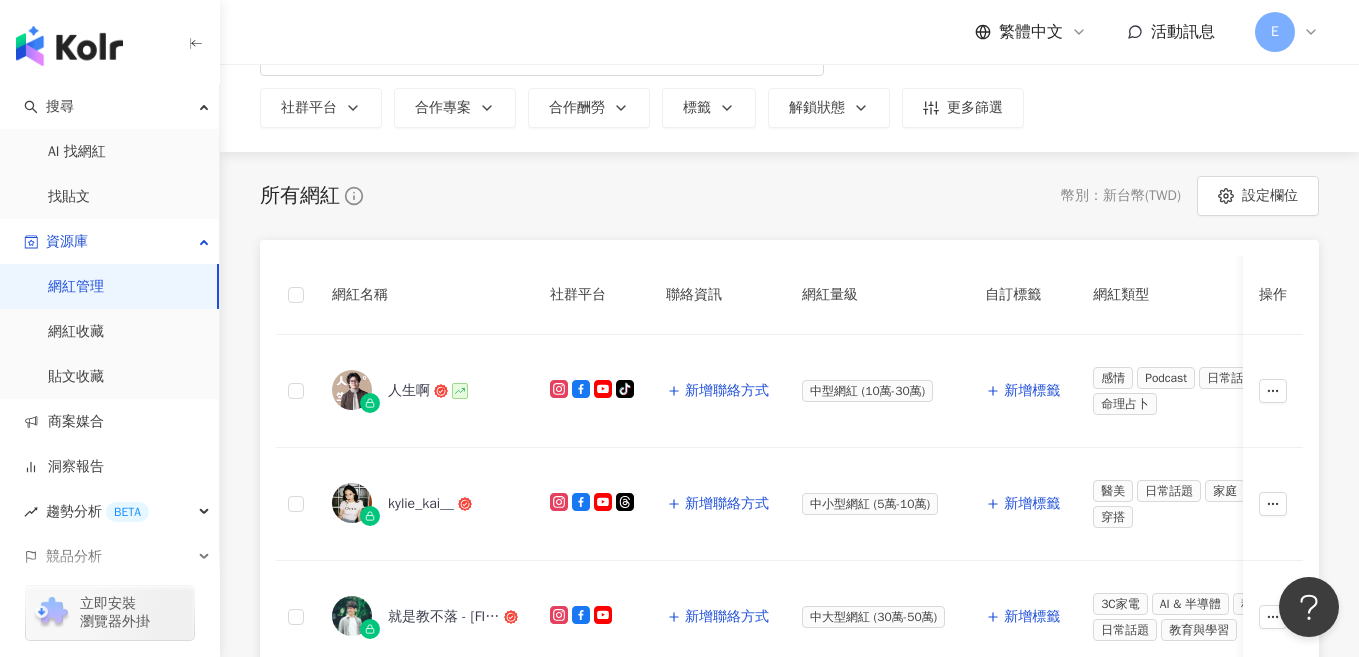 scroll, scrollTop: 170, scrollLeft: 0, axis: vertical 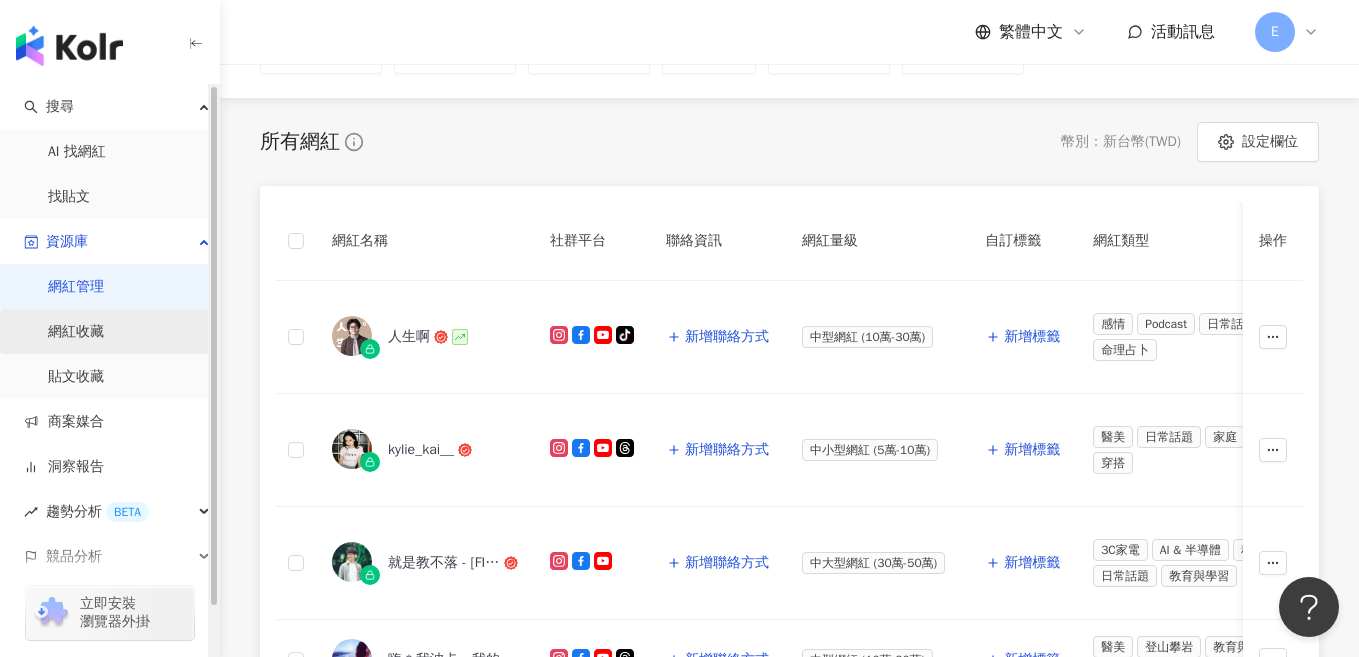 click on "網紅收藏" at bounding box center (76, 332) 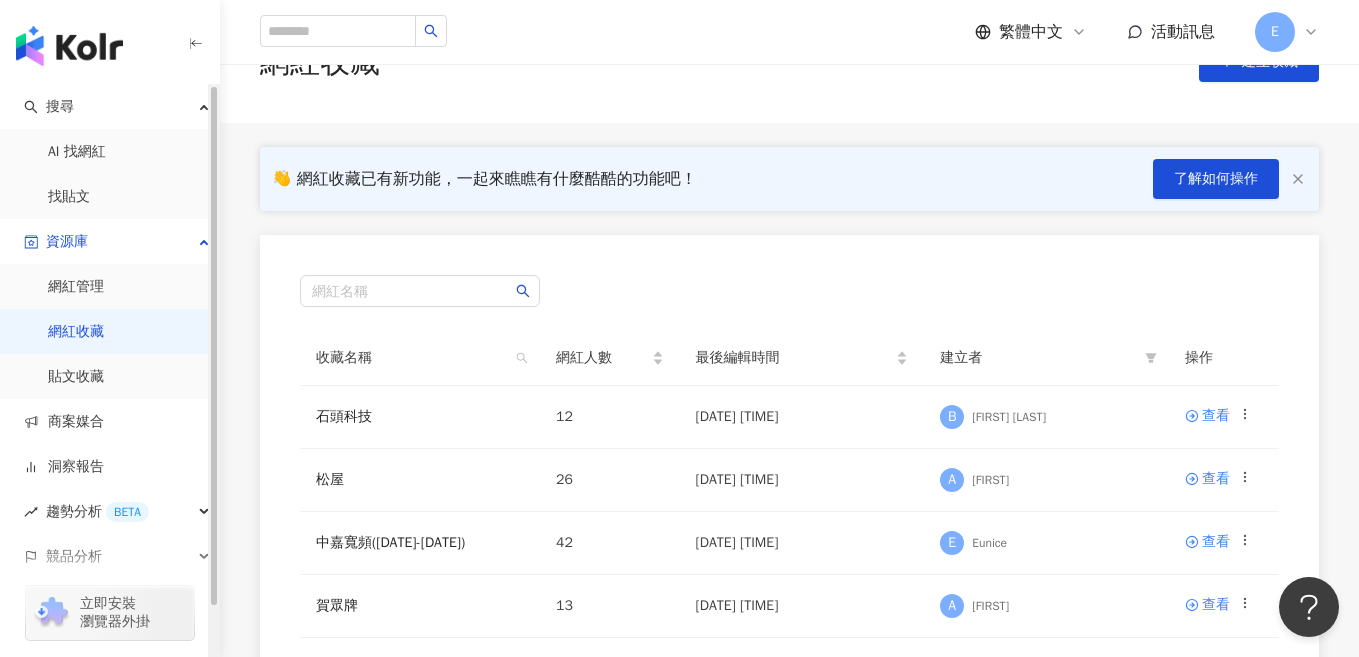 scroll, scrollTop: 71, scrollLeft: 0, axis: vertical 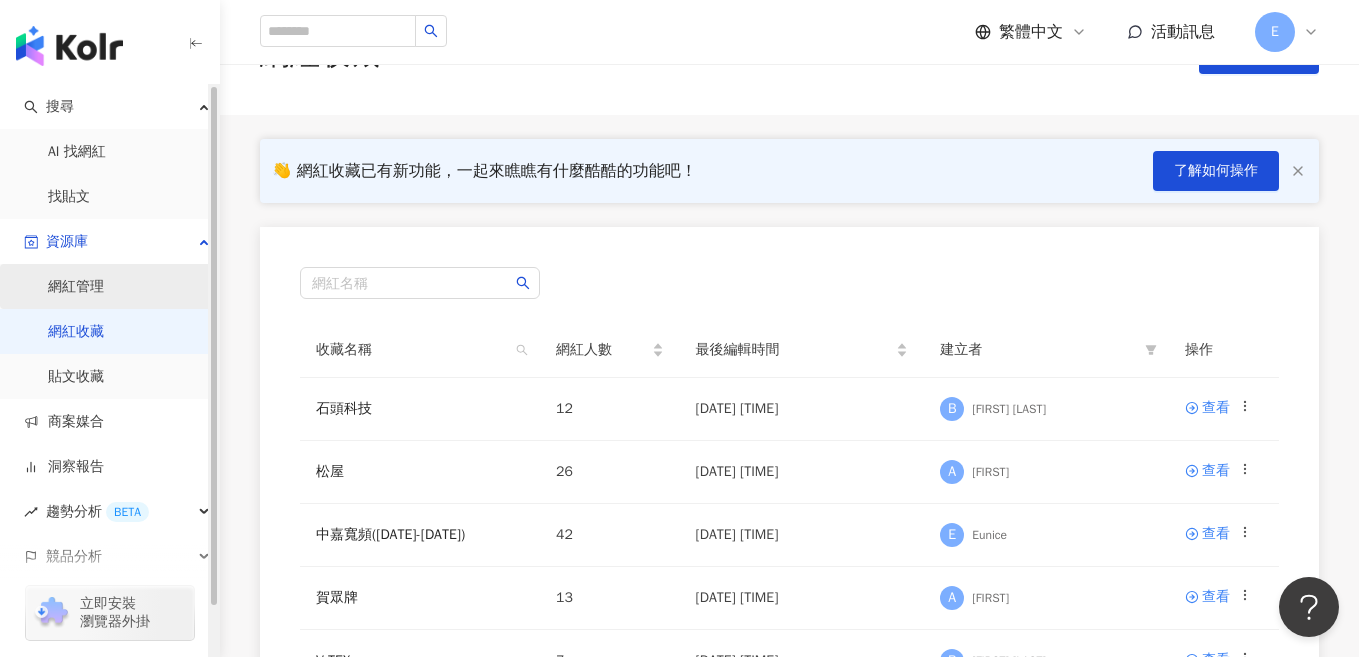 click on "網紅管理" at bounding box center [76, 287] 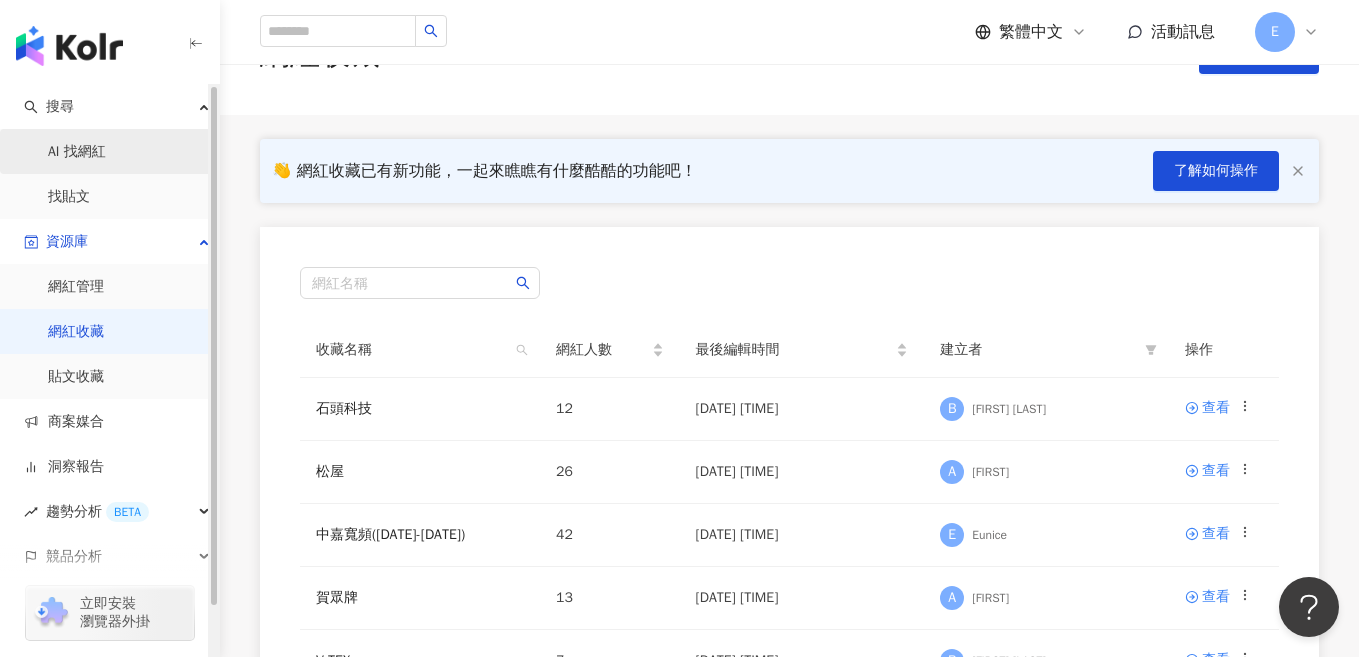 click on "AI 找網紅" at bounding box center (77, 152) 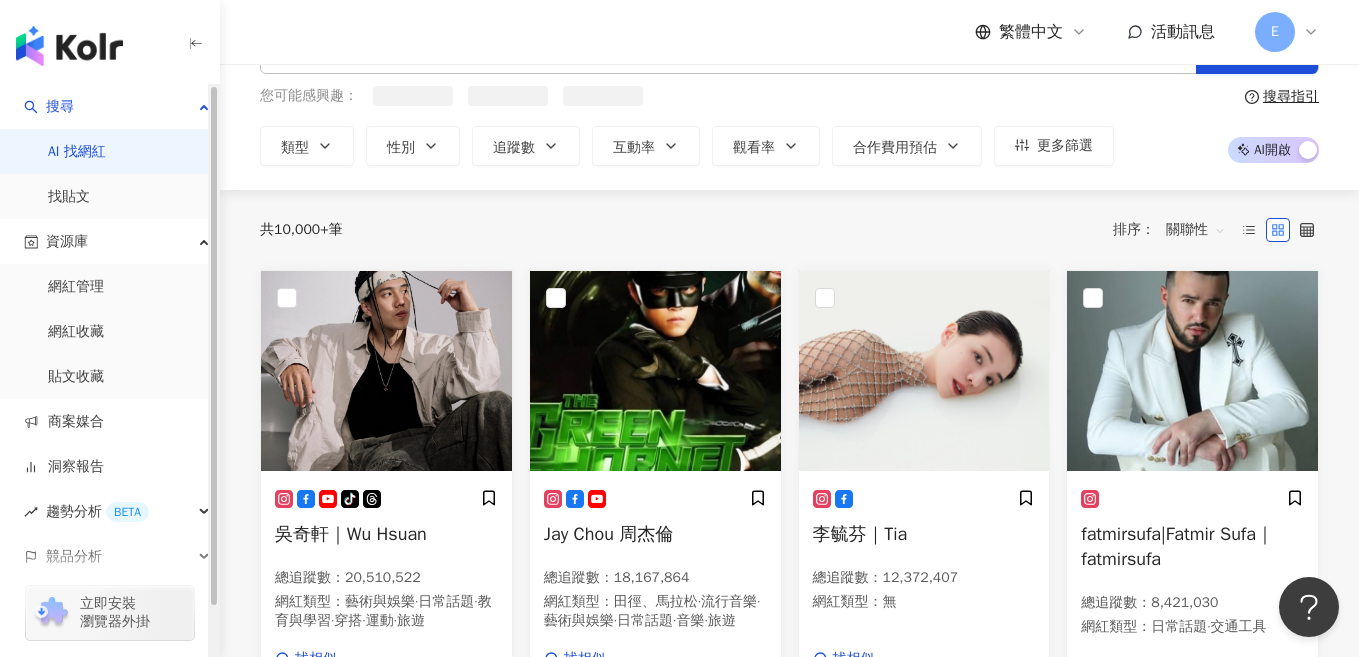 scroll, scrollTop: 165, scrollLeft: 0, axis: vertical 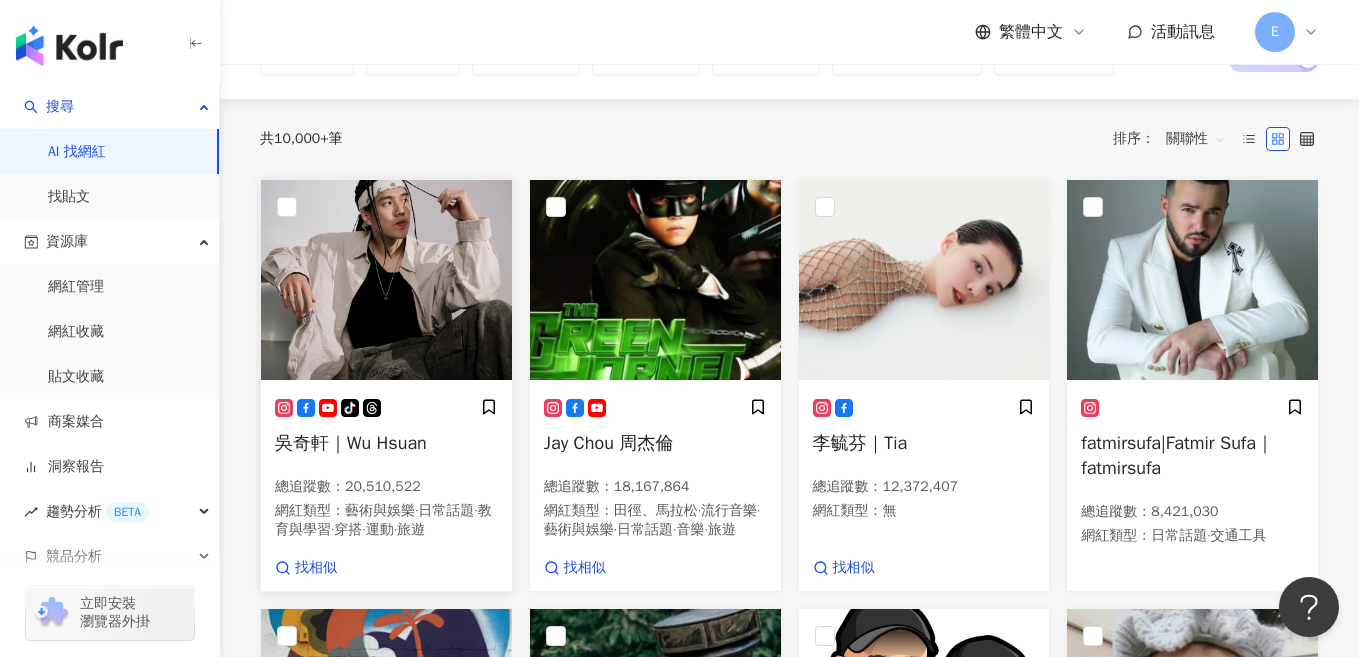 click on "tiktok-icon 吳奇軒｜Wu Hsuan 總追蹤數 ： 20,510,522 網紅類型 ： 藝術與娛樂  ·  日常話題  ·  教育與學習  ·  穿搭  ·  運動  ·  旅遊" at bounding box center [386, 478] 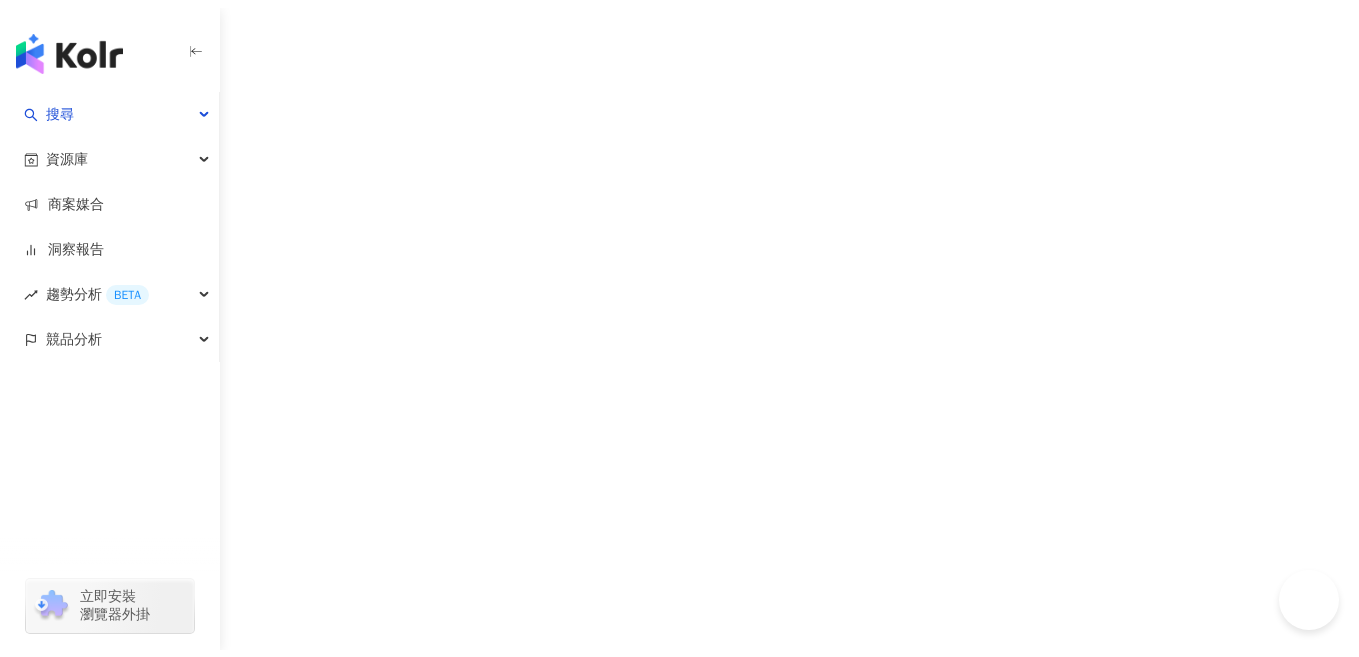scroll, scrollTop: 0, scrollLeft: 0, axis: both 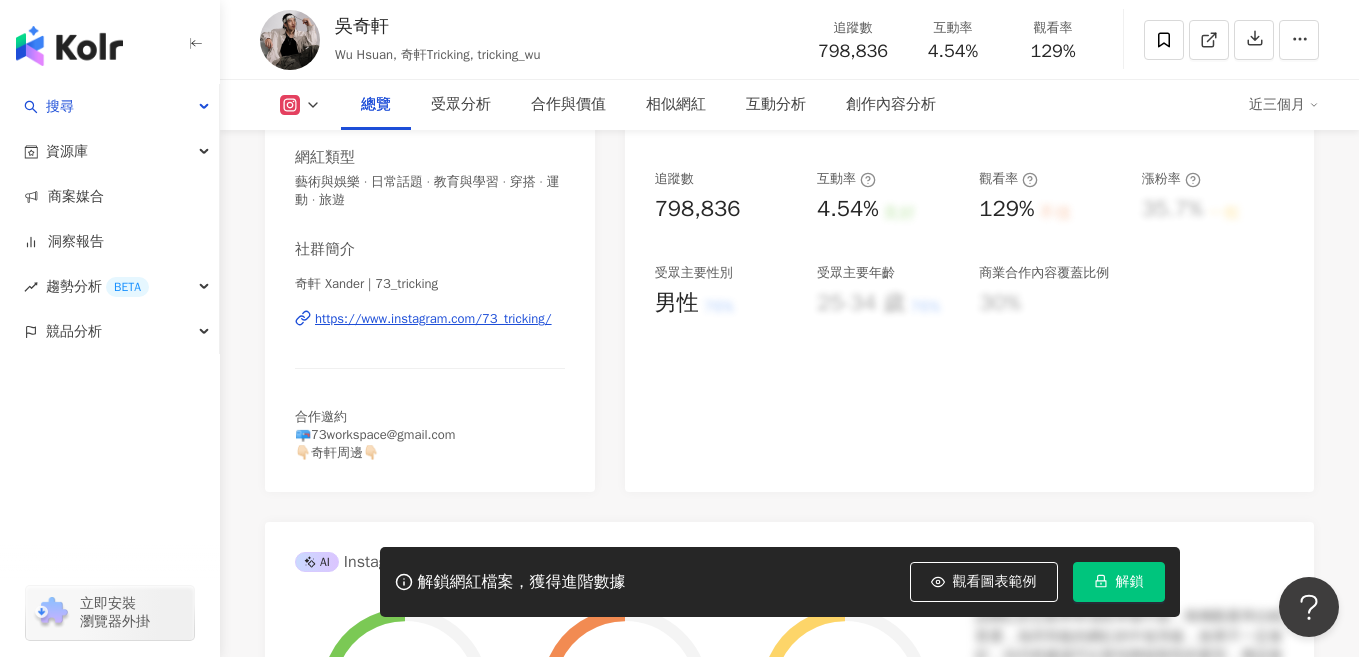 click 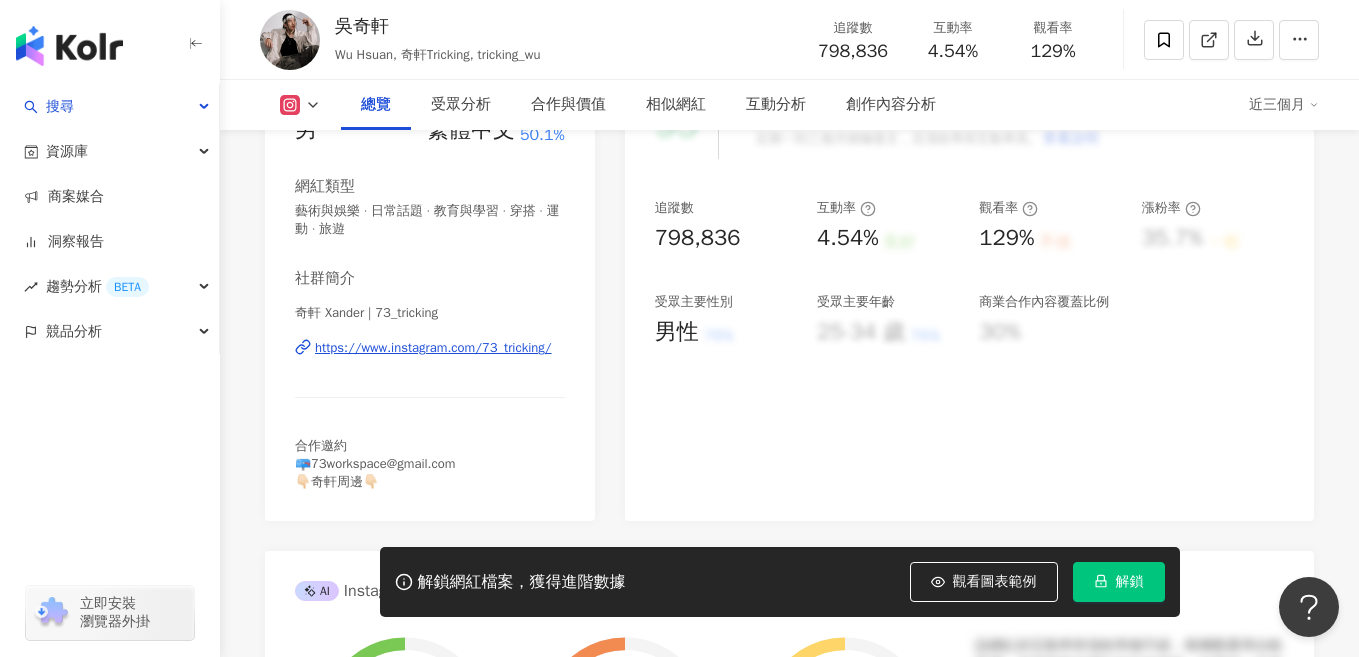 scroll, scrollTop: 323, scrollLeft: 0, axis: vertical 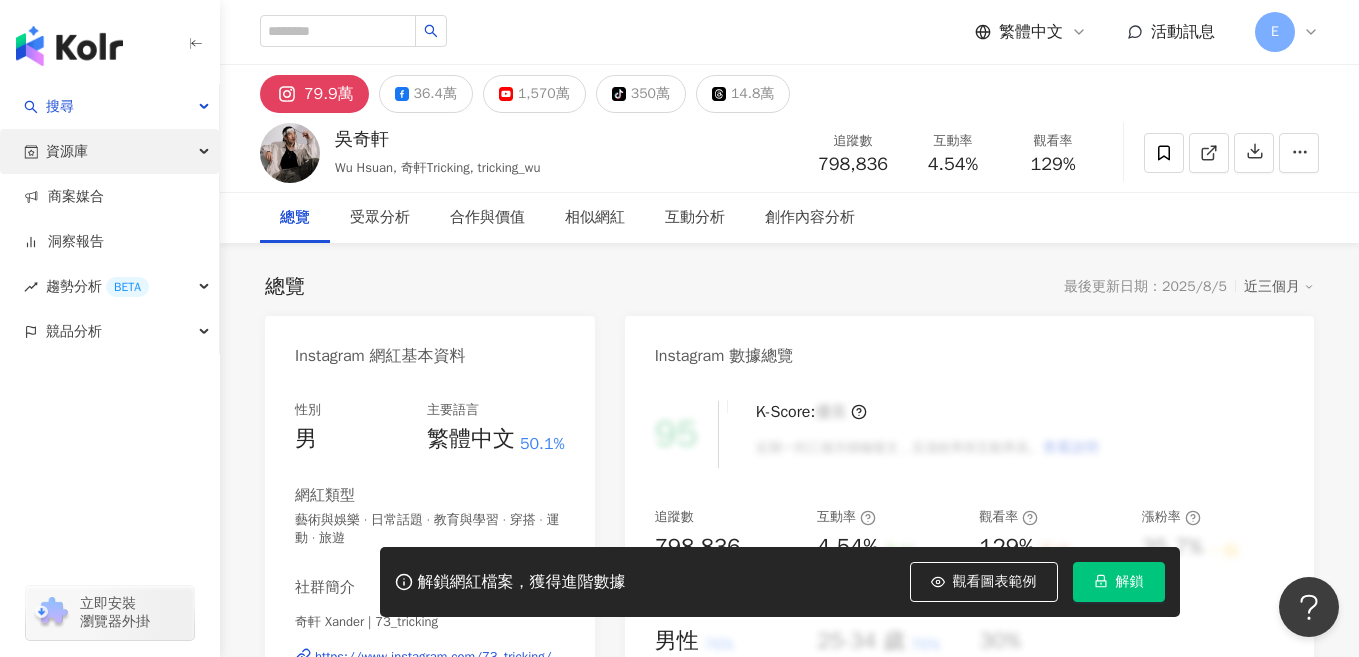click on "資源庫" at bounding box center (109, 151) 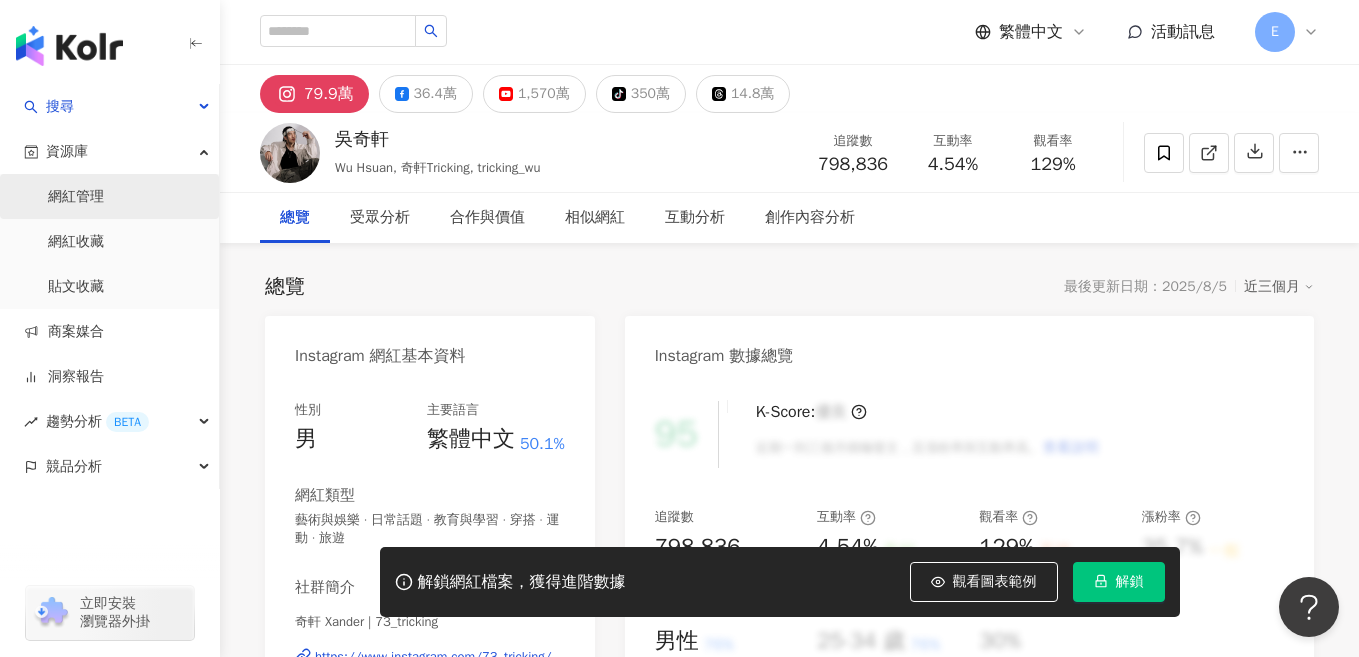 click on "網紅管理" at bounding box center (76, 197) 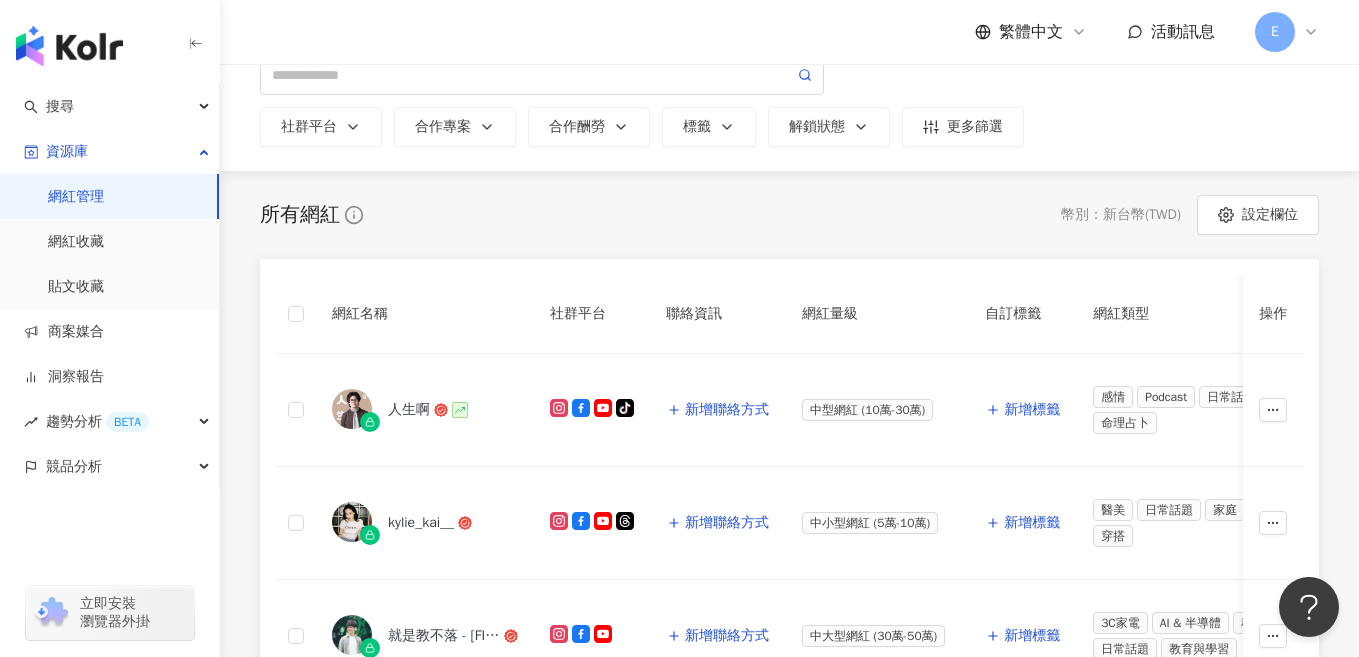 scroll, scrollTop: 104, scrollLeft: 0, axis: vertical 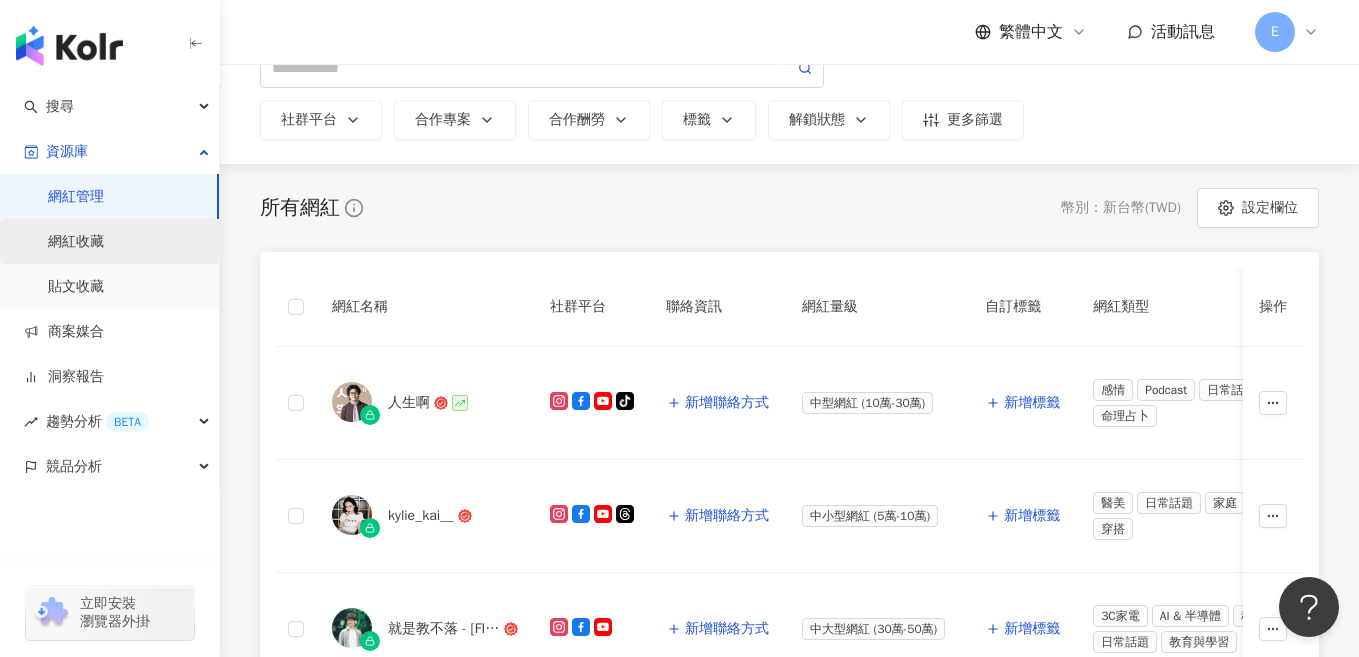 click on "網紅收藏" at bounding box center (76, 242) 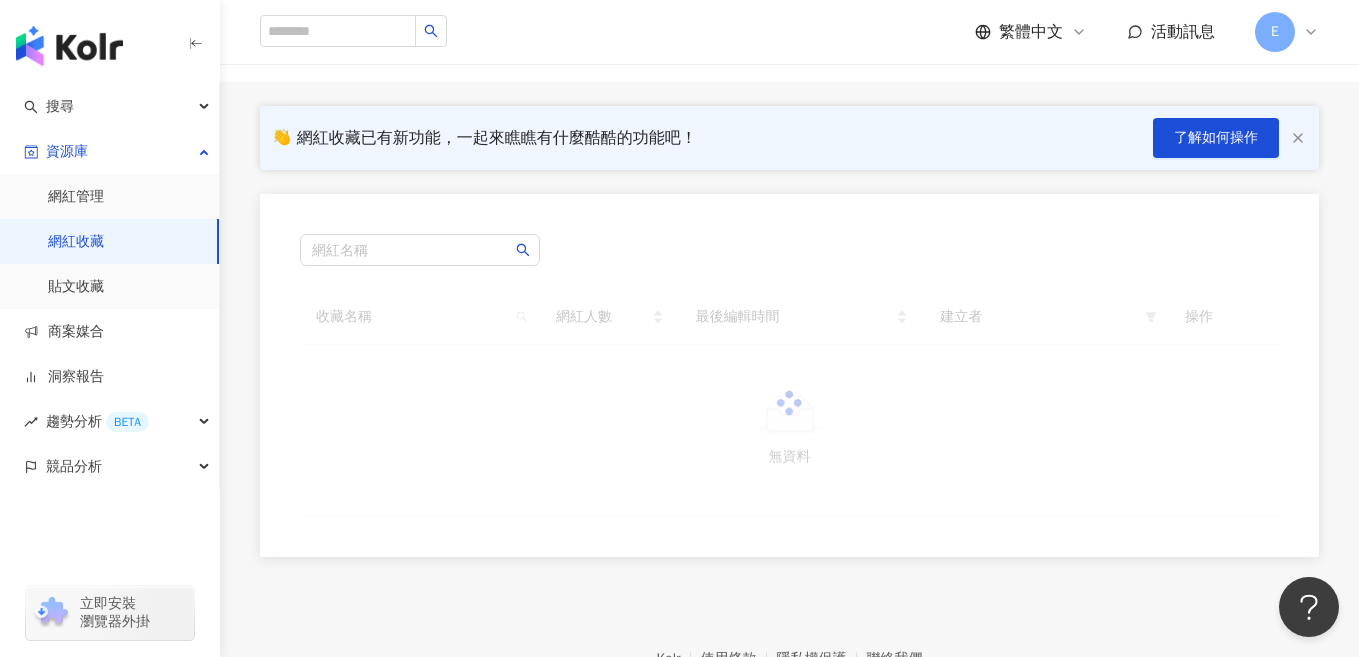 scroll, scrollTop: 0, scrollLeft: 0, axis: both 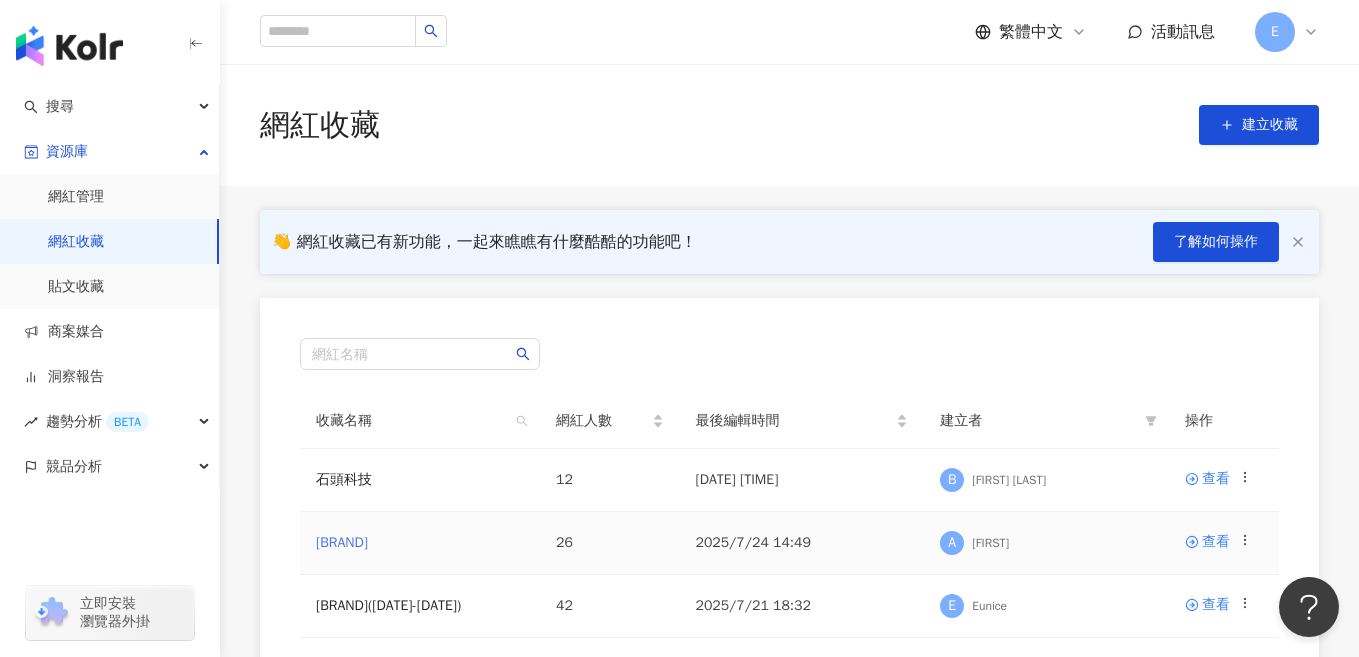 click on "[BRAND]" at bounding box center (342, 542) 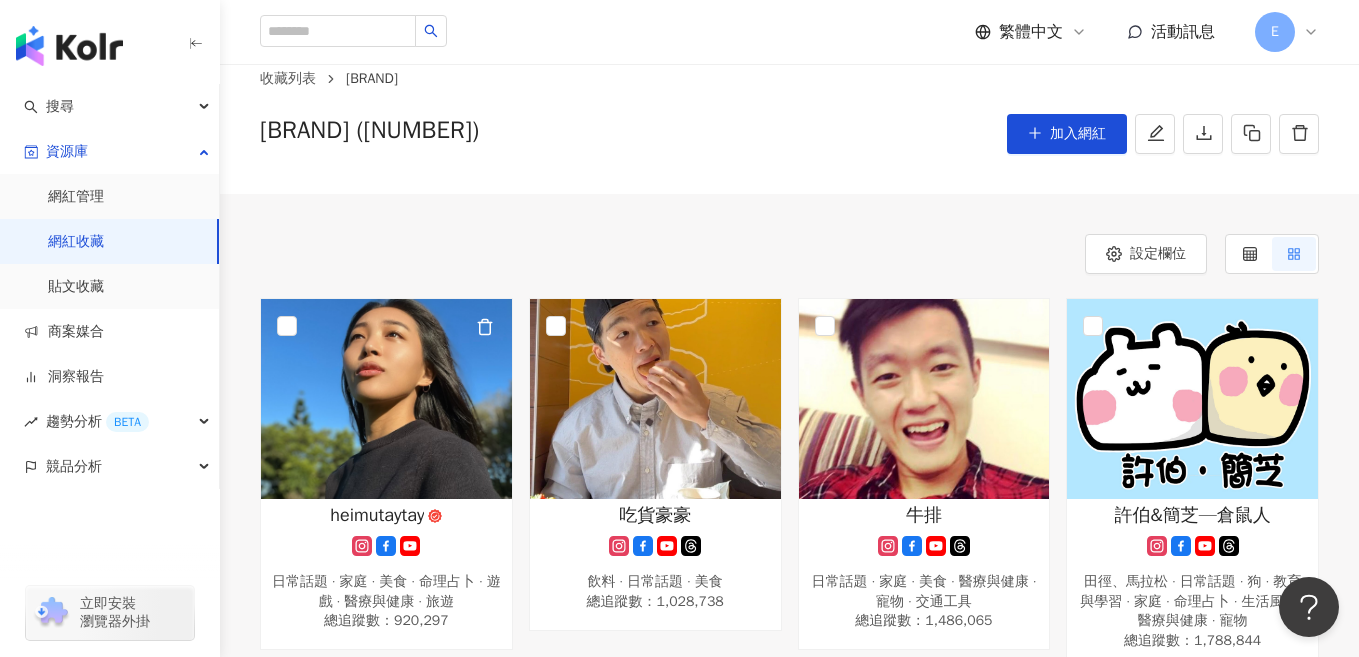 scroll, scrollTop: 12, scrollLeft: 0, axis: vertical 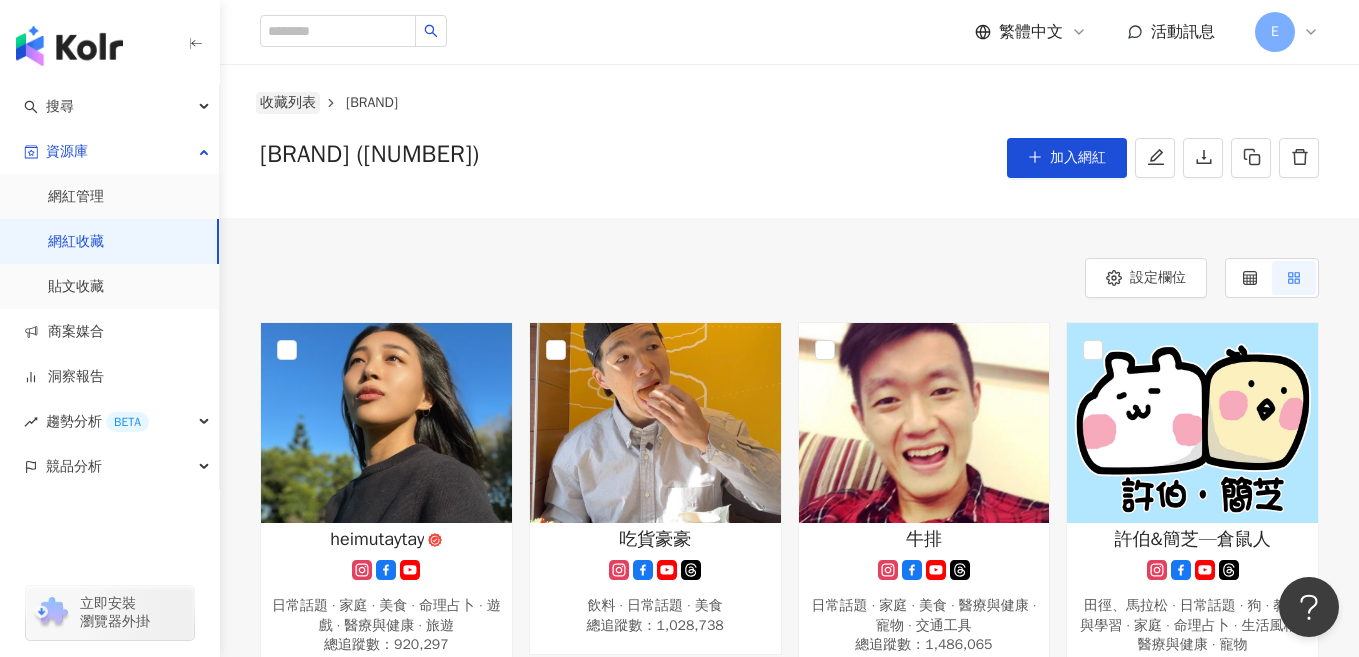 click on "收藏列表" at bounding box center (288, 103) 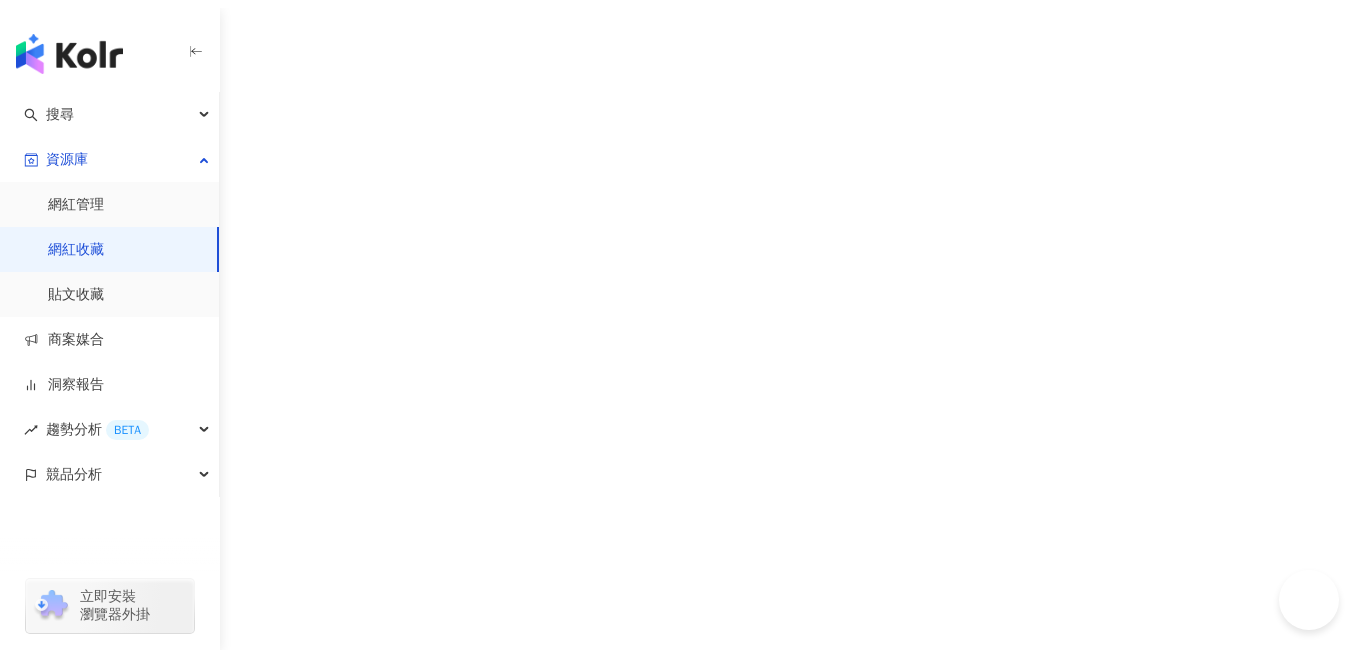 scroll, scrollTop: 0, scrollLeft: 0, axis: both 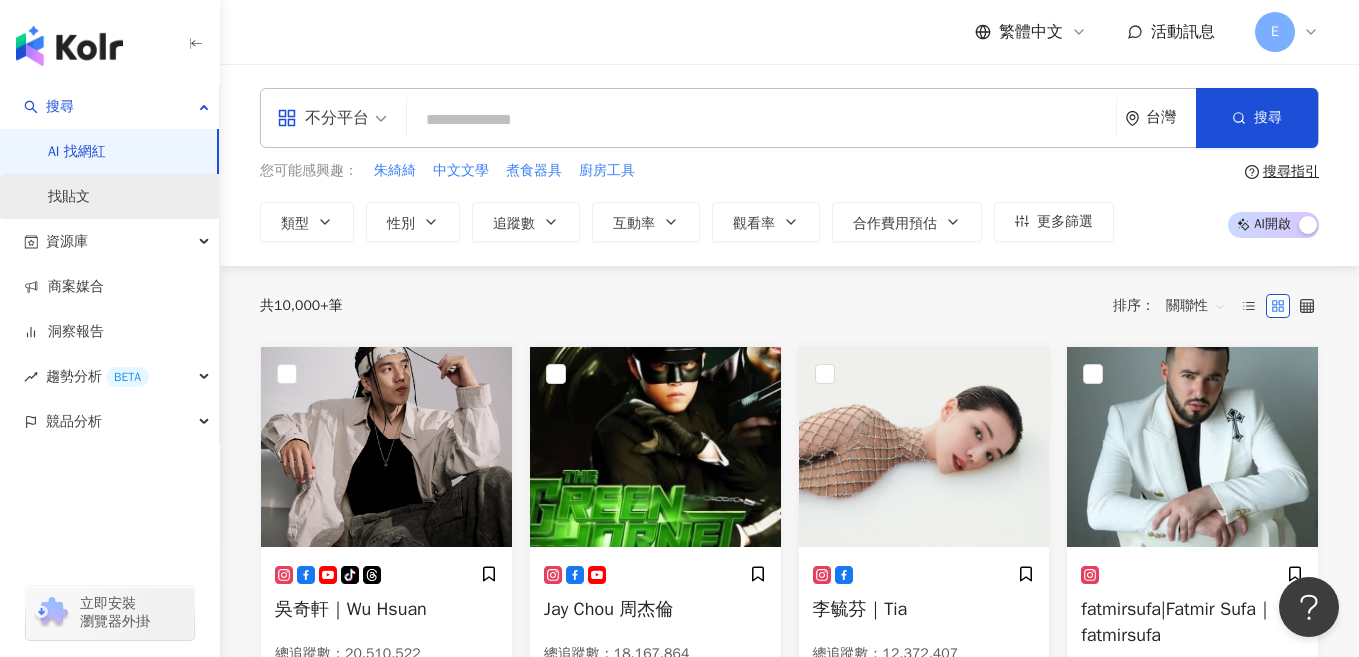 click on "找貼文" at bounding box center (69, 197) 